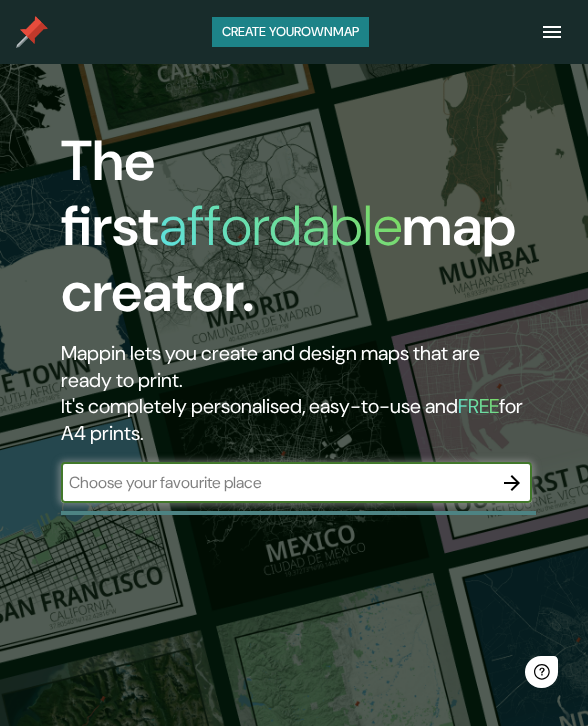 scroll, scrollTop: 0, scrollLeft: 0, axis: both 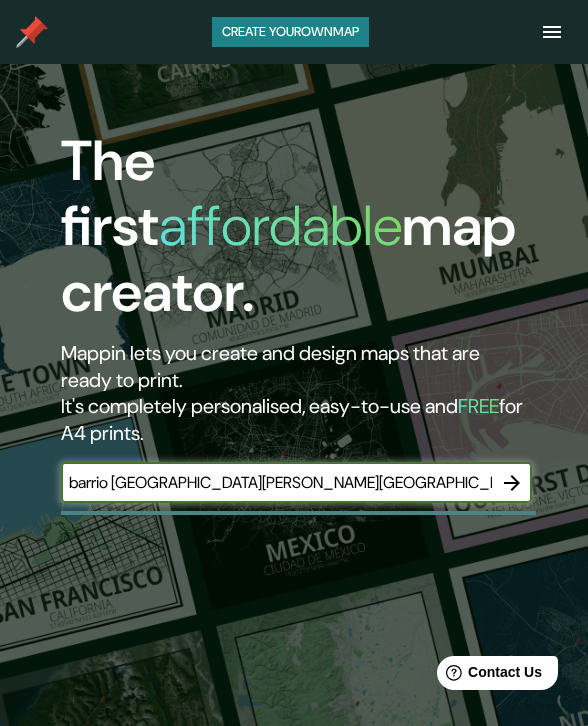 type on "barrio [GEOGRAPHIC_DATA][PERSON_NAME][GEOGRAPHIC_DATA] [GEOGRAPHIC_DATA]" 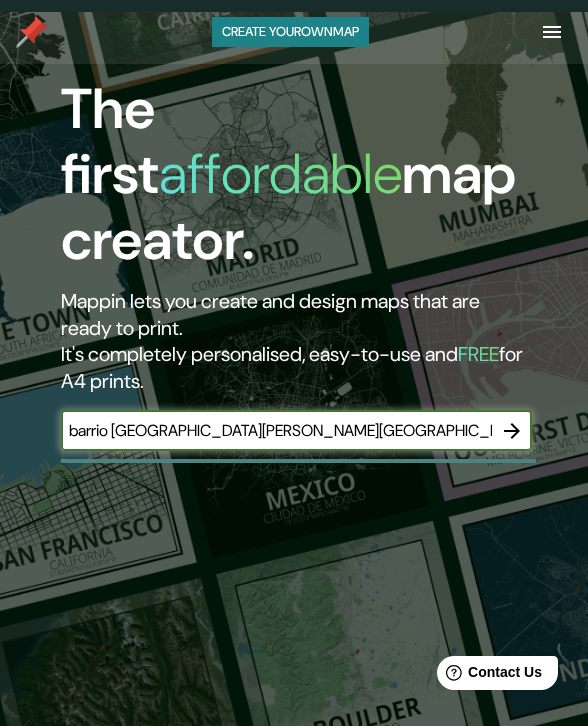 scroll, scrollTop: 63, scrollLeft: 0, axis: vertical 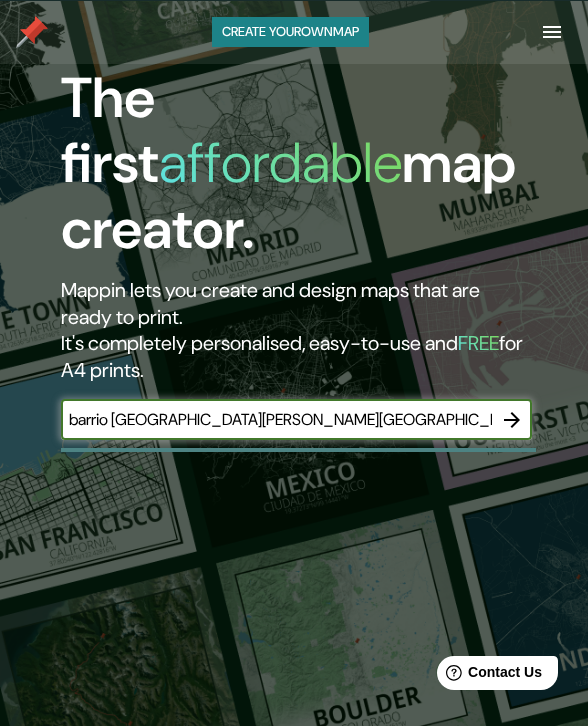 click 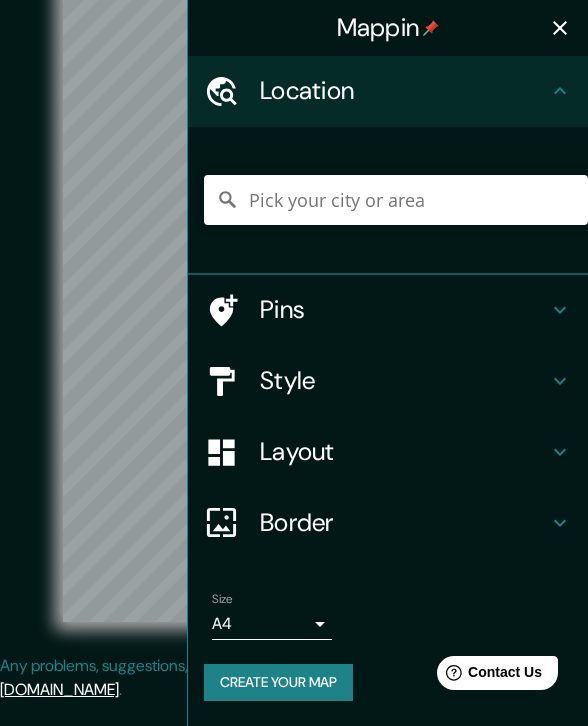 scroll, scrollTop: 23, scrollLeft: 0, axis: vertical 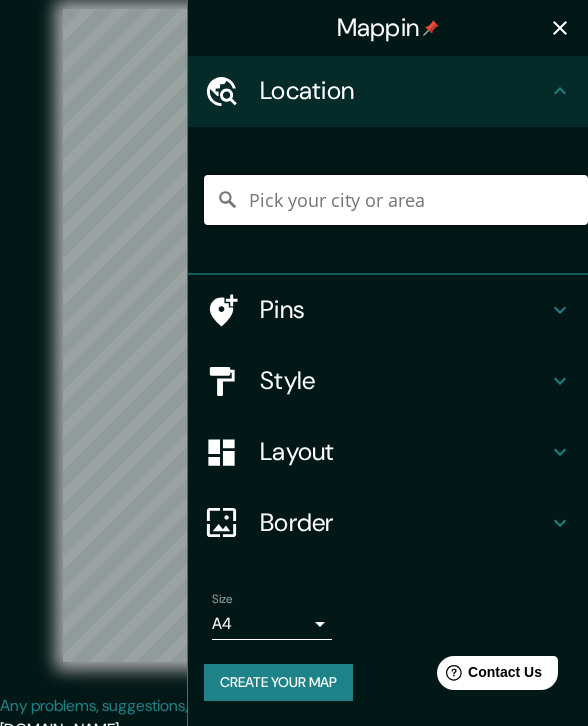 click at bounding box center [396, 200] 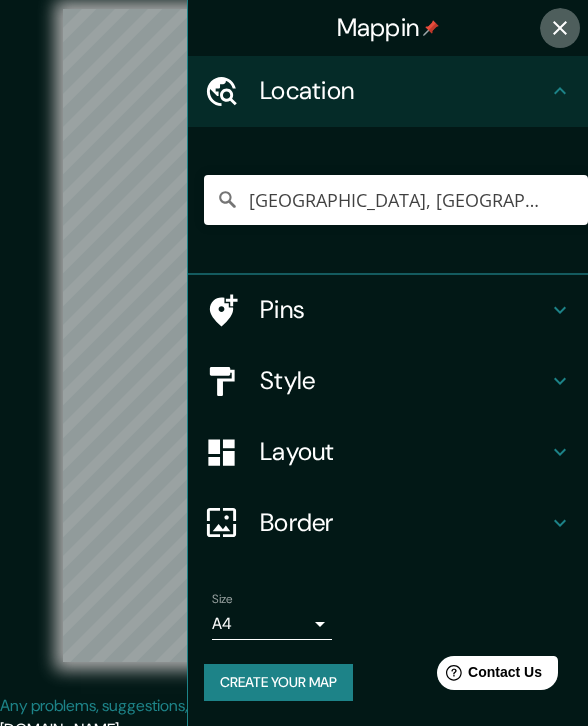 click 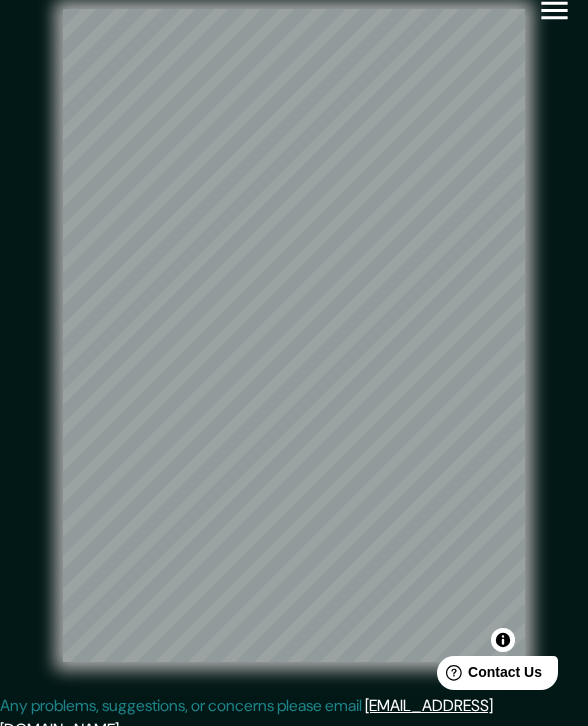 click 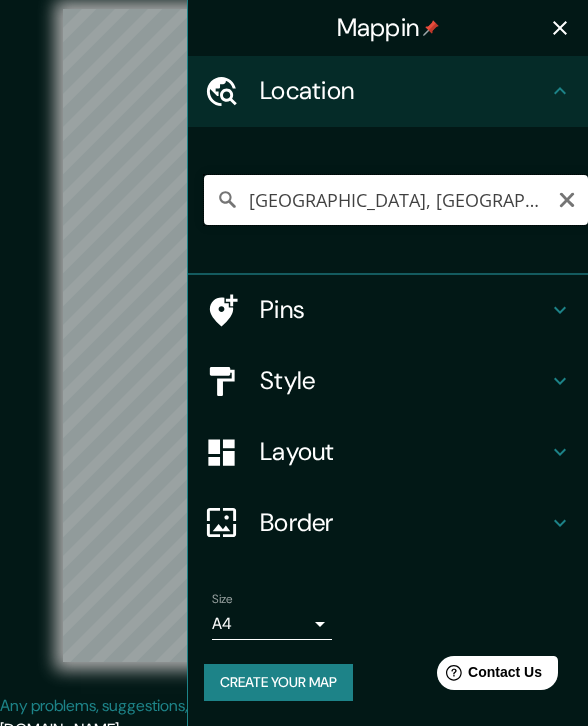 click on "[GEOGRAPHIC_DATA], [GEOGRAPHIC_DATA], [GEOGRAPHIC_DATA]" at bounding box center [396, 200] 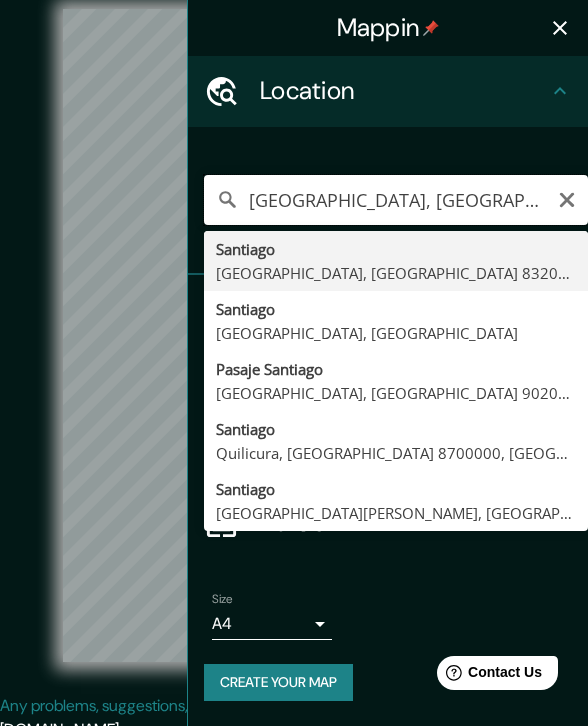 drag, startPoint x: 467, startPoint y: 196, endPoint x: 328, endPoint y: 198, distance: 139.01439 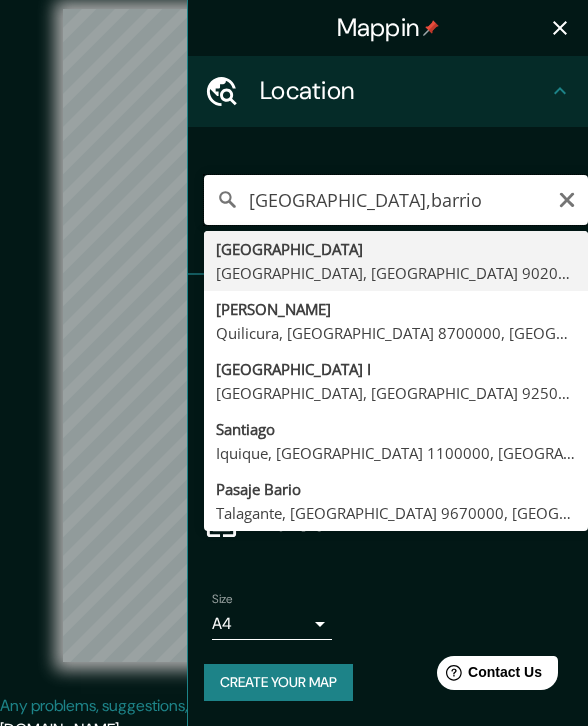 click on "[GEOGRAPHIC_DATA],barrio" at bounding box center [396, 200] 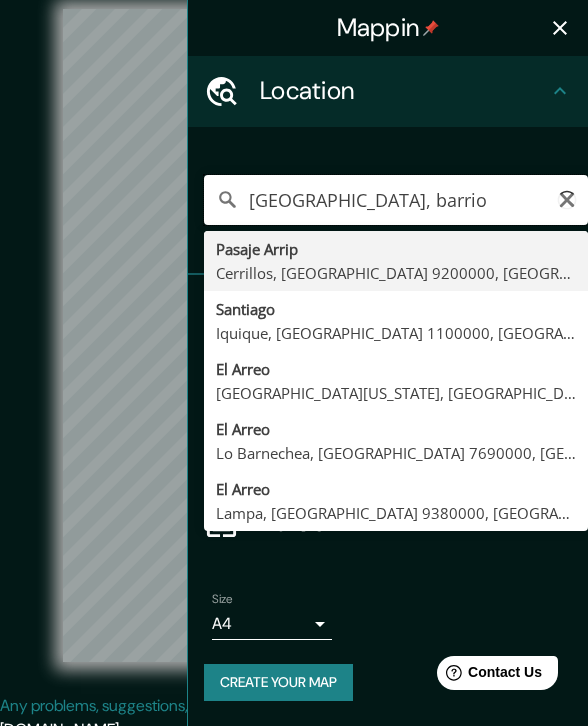 click on "[GEOGRAPHIC_DATA], barrio" at bounding box center [396, 200] 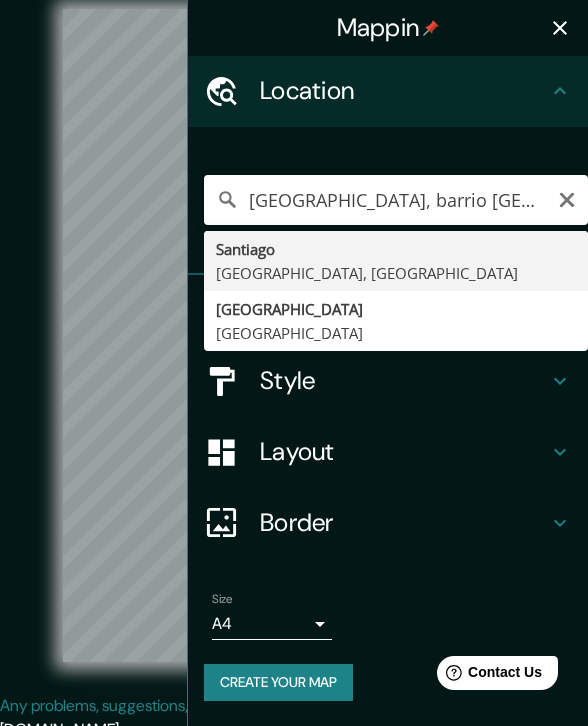 type on "[GEOGRAPHIC_DATA], [GEOGRAPHIC_DATA], [GEOGRAPHIC_DATA]" 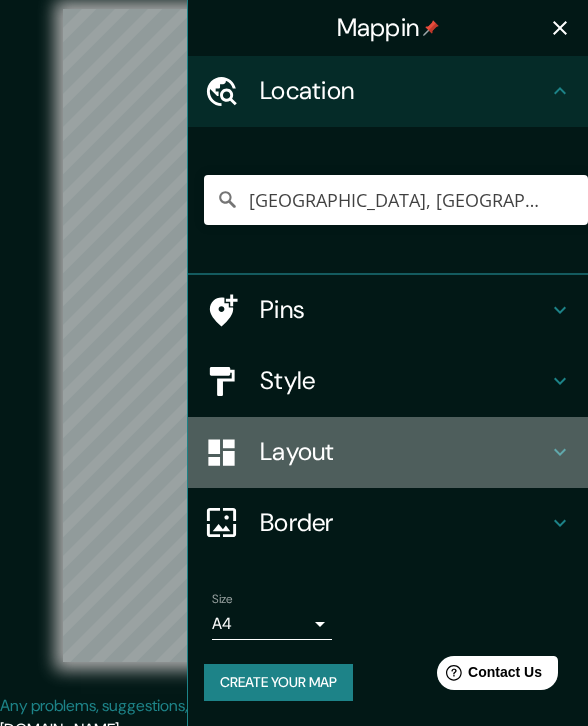 click on "Layout" at bounding box center [404, 452] 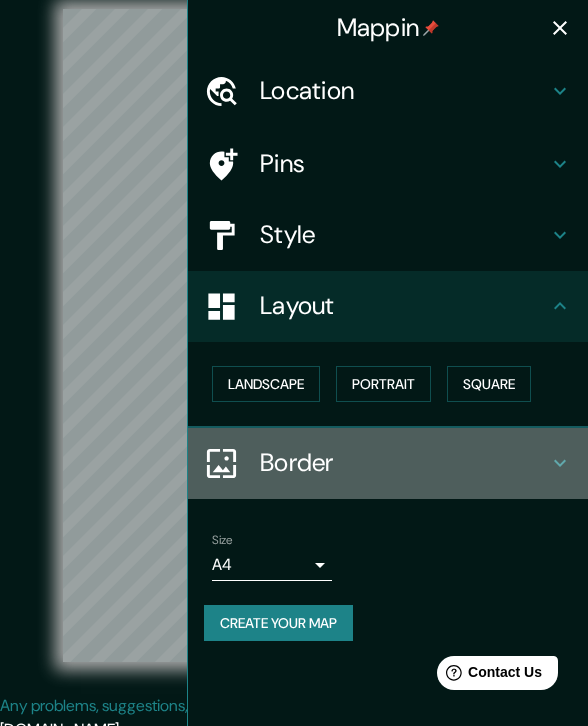 click on "Border" at bounding box center [404, 463] 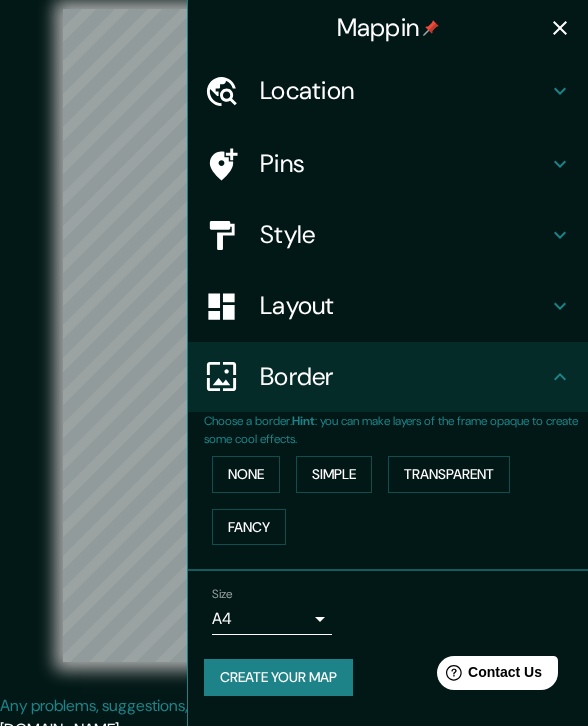 click on "Style" at bounding box center [404, 235] 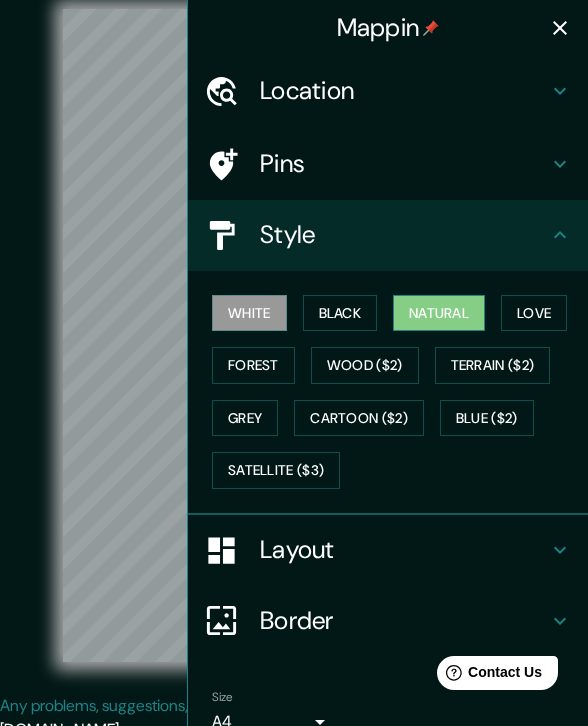 click on "Natural" at bounding box center (439, 313) 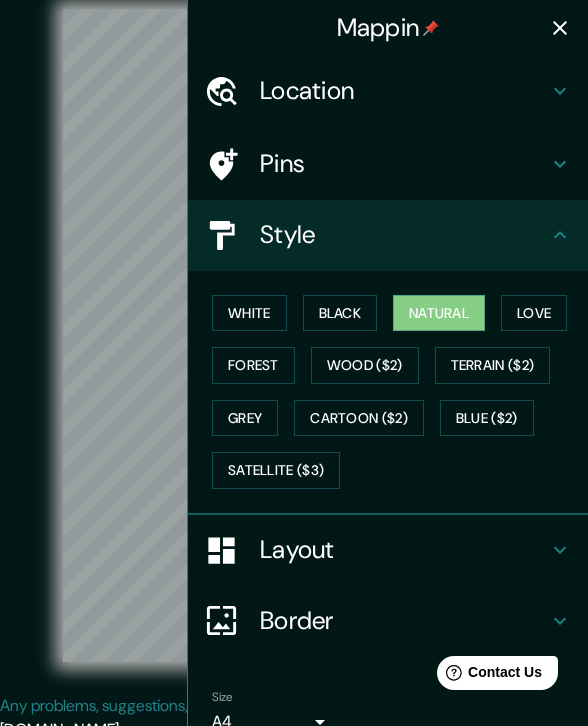 click on "Pins" at bounding box center [404, 164] 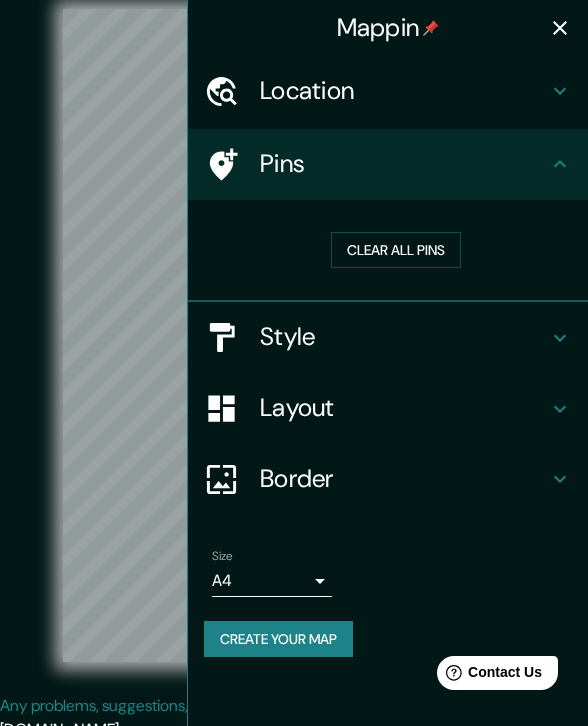 click on "Layout" at bounding box center [404, 408] 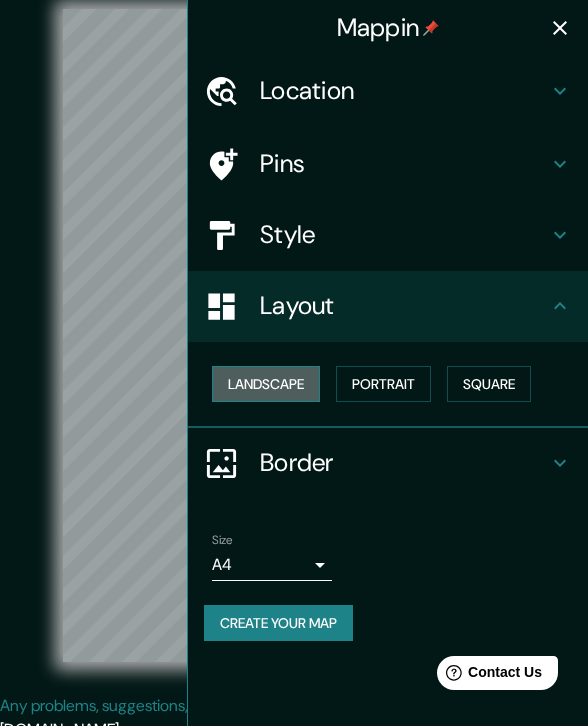 click on "Landscape" at bounding box center (266, 384) 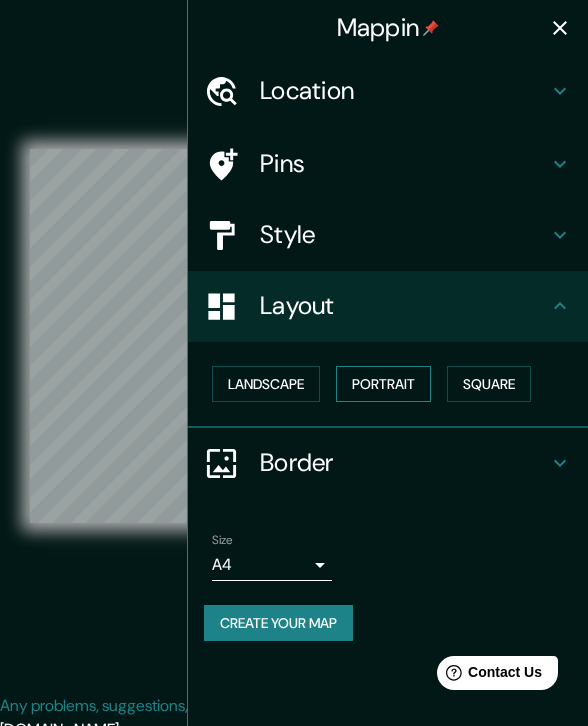 click on "Portrait" at bounding box center (383, 384) 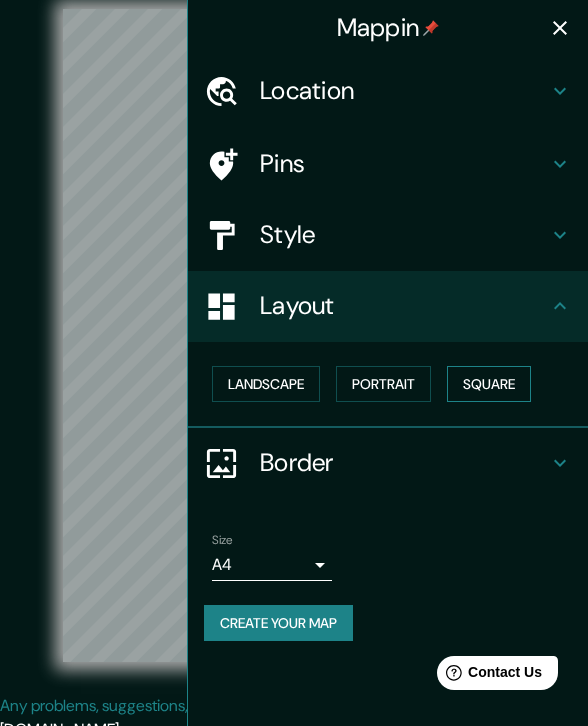 click on "Square" at bounding box center (489, 384) 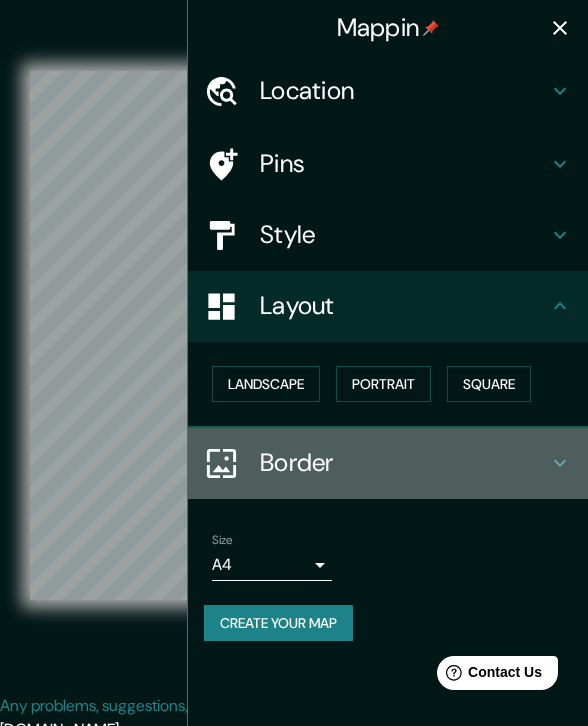 click on "Border" at bounding box center (404, 463) 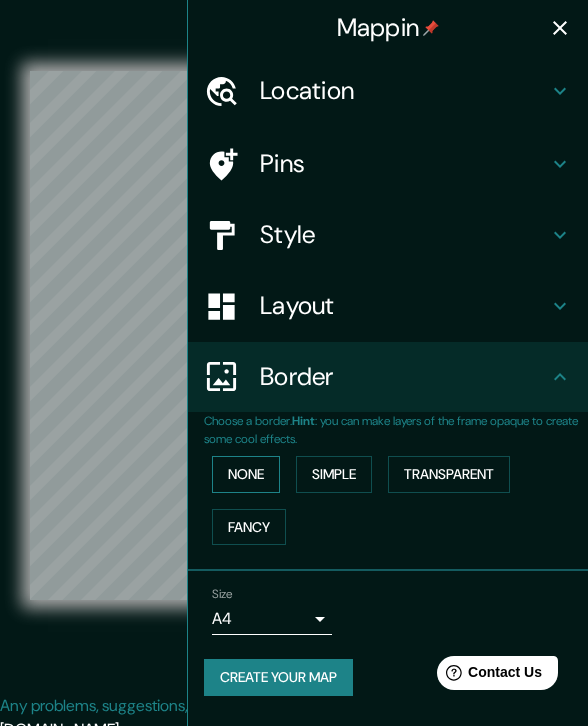 click on "None" at bounding box center (246, 474) 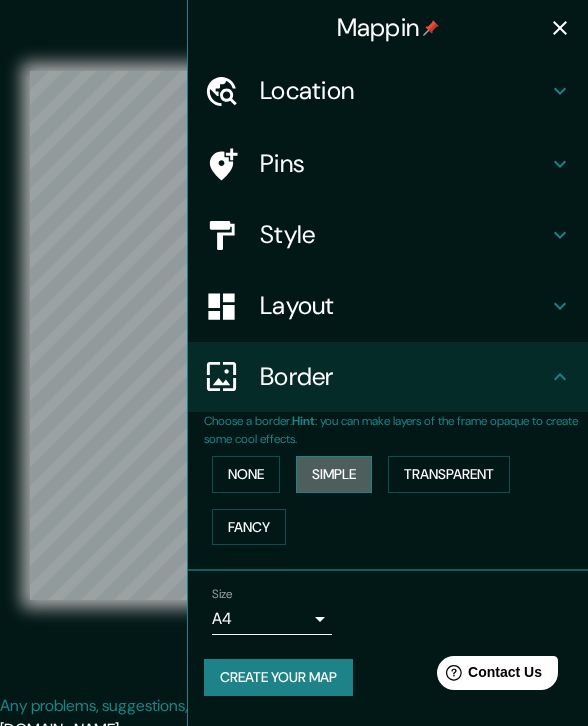 click on "Simple" at bounding box center (334, 474) 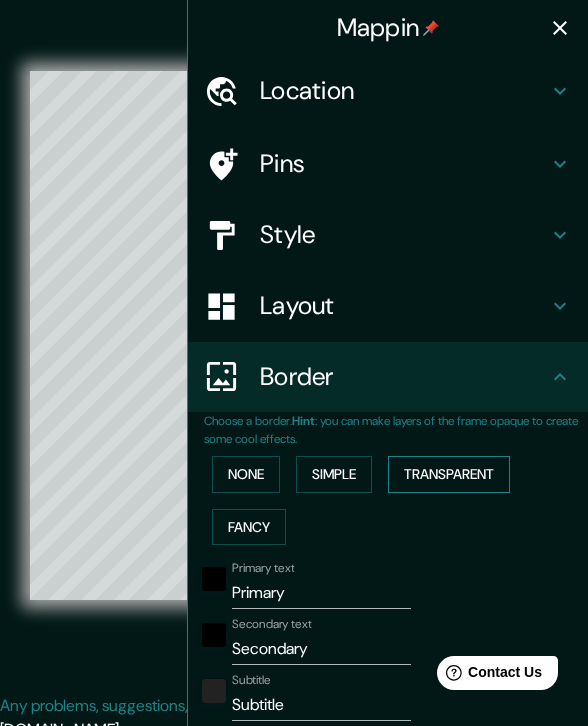 click on "Transparent" at bounding box center [449, 474] 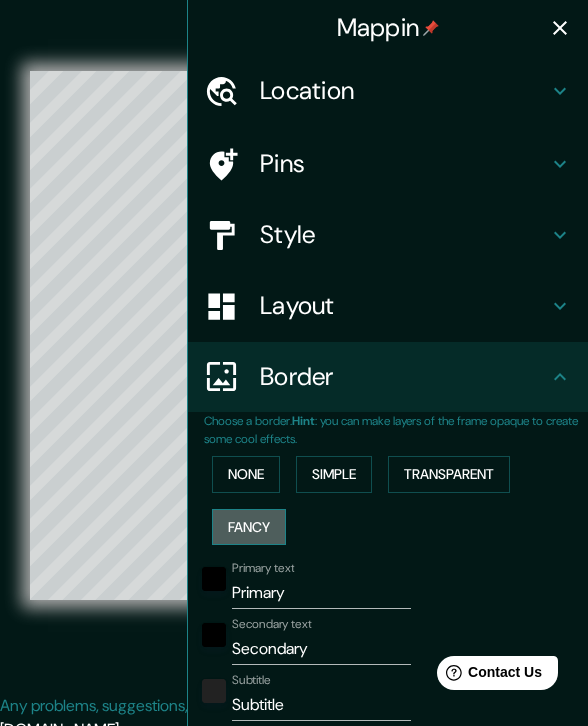 click on "Fancy" at bounding box center [249, 527] 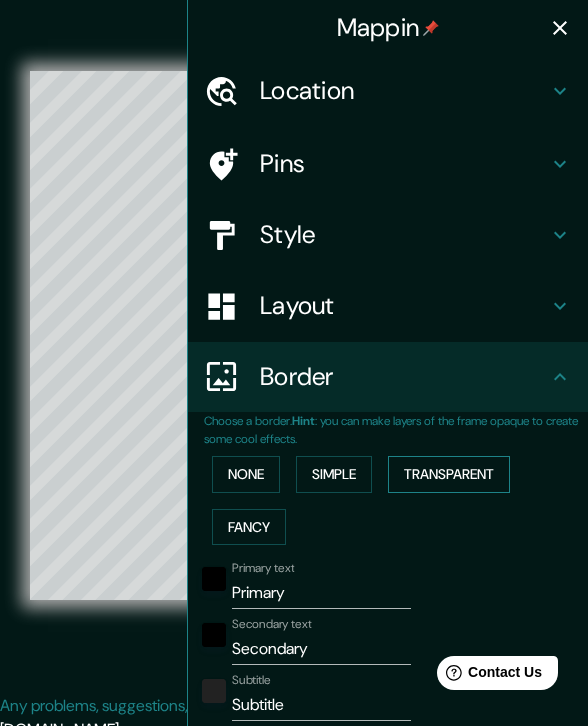 click on "Transparent" at bounding box center (449, 474) 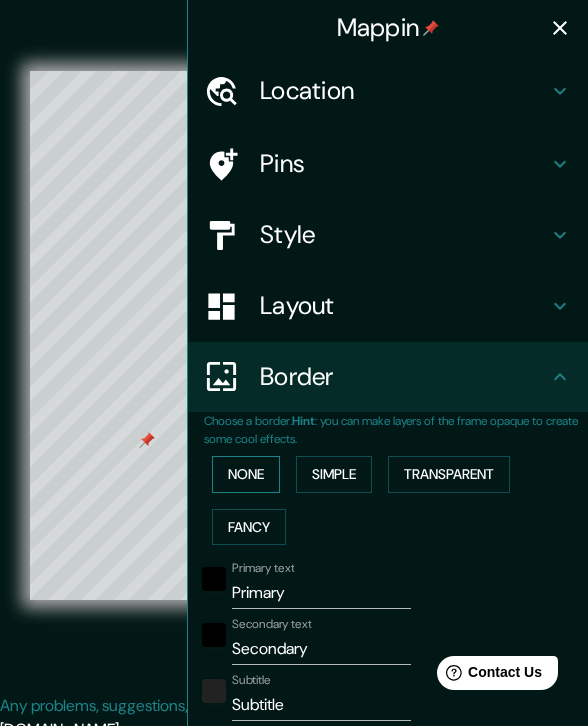 click on "None" at bounding box center [246, 474] 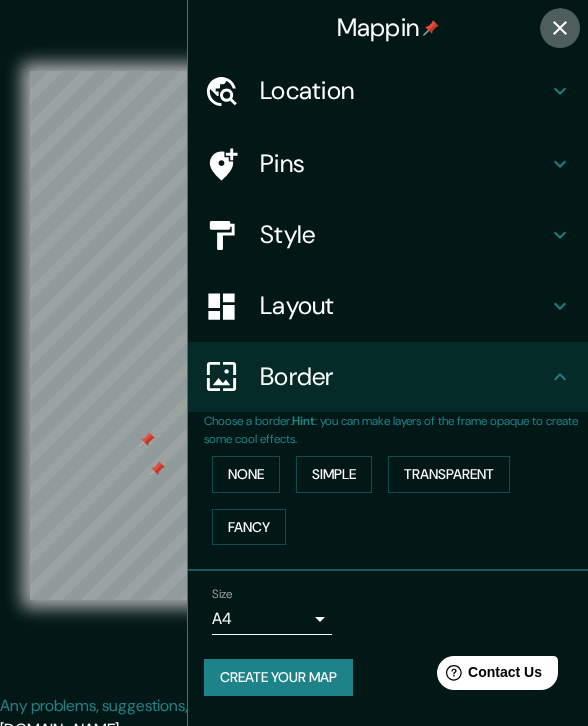 click 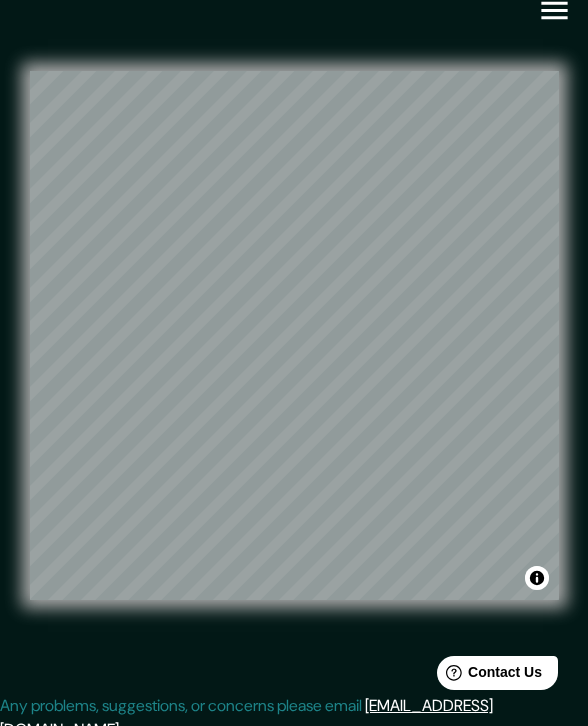 click on "Mappin Location [GEOGRAPHIC_DATA], [GEOGRAPHIC_DATA], [GEOGRAPHIC_DATA] Pins Style Layout Border Choose a border.  Hint : you can make layers of the frame opaque to create some cool effects. None Simple Transparent Fancy Size A4 single Create your map © Mapbox   © OpenStreetMap   Improve this map Any problems, suggestions, or concerns please email    [EMAIL_ADDRESS][DOMAIN_NAME] . . ." at bounding box center (294, 340) 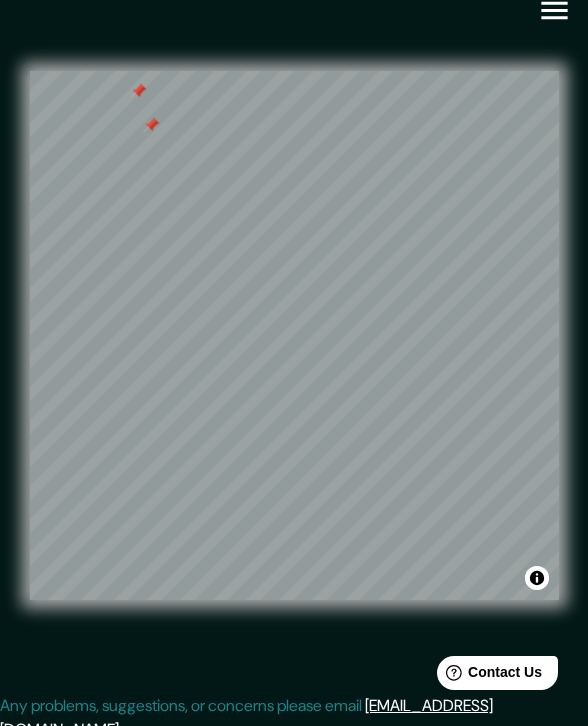 click on "© Mapbox   © OpenStreetMap   Improve this map" at bounding box center [293, 335] 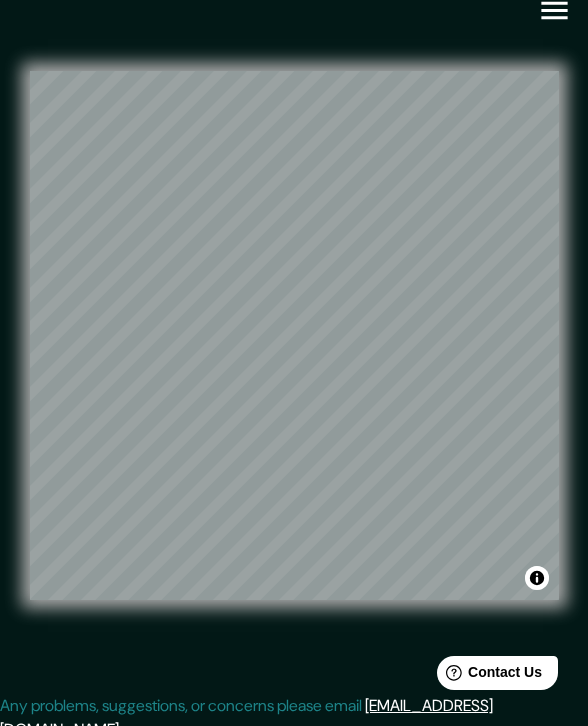 click on "© Mapbox   © OpenStreetMap   Improve this map" at bounding box center [293, 335] 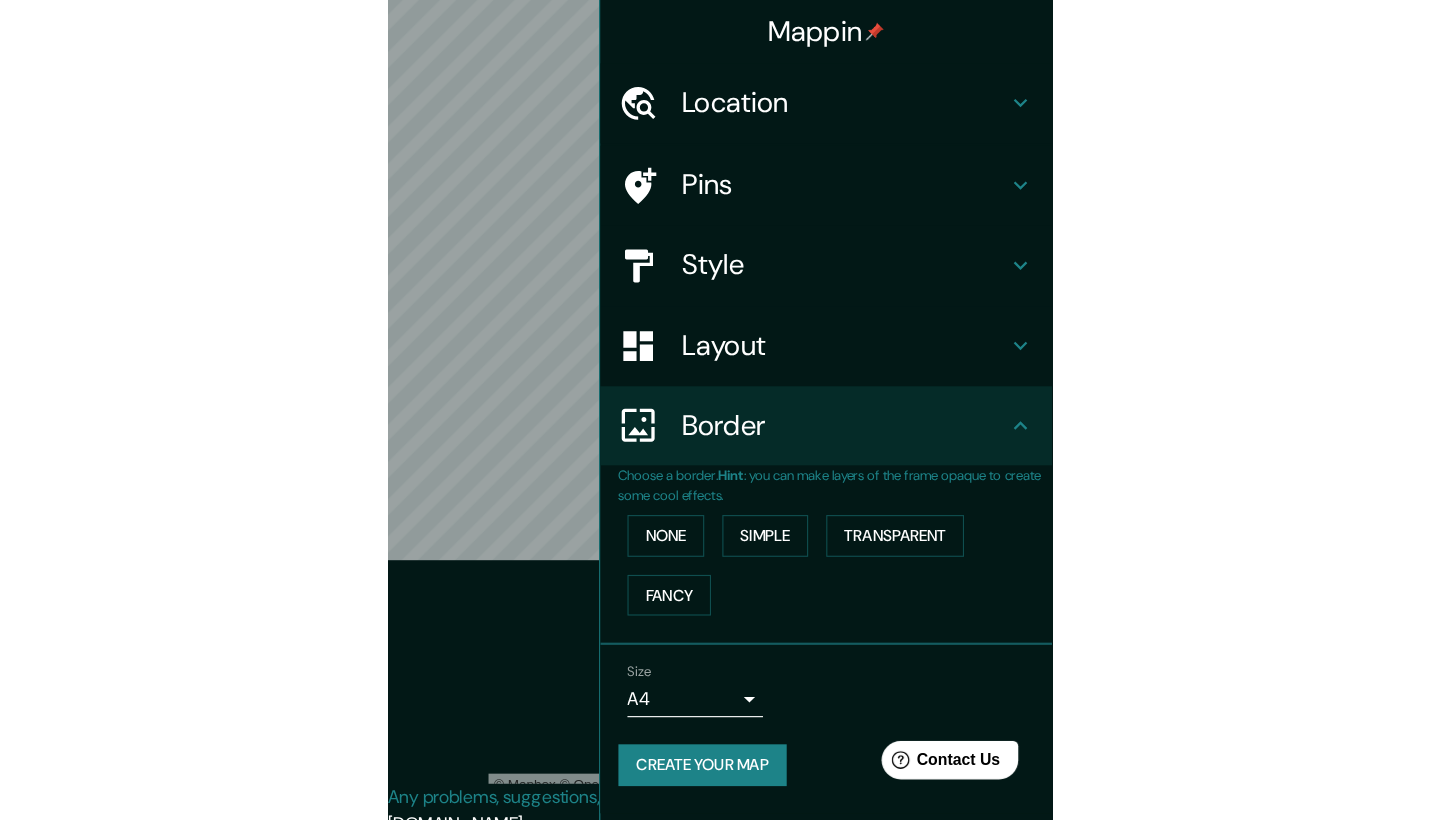 scroll, scrollTop: 0, scrollLeft: 0, axis: both 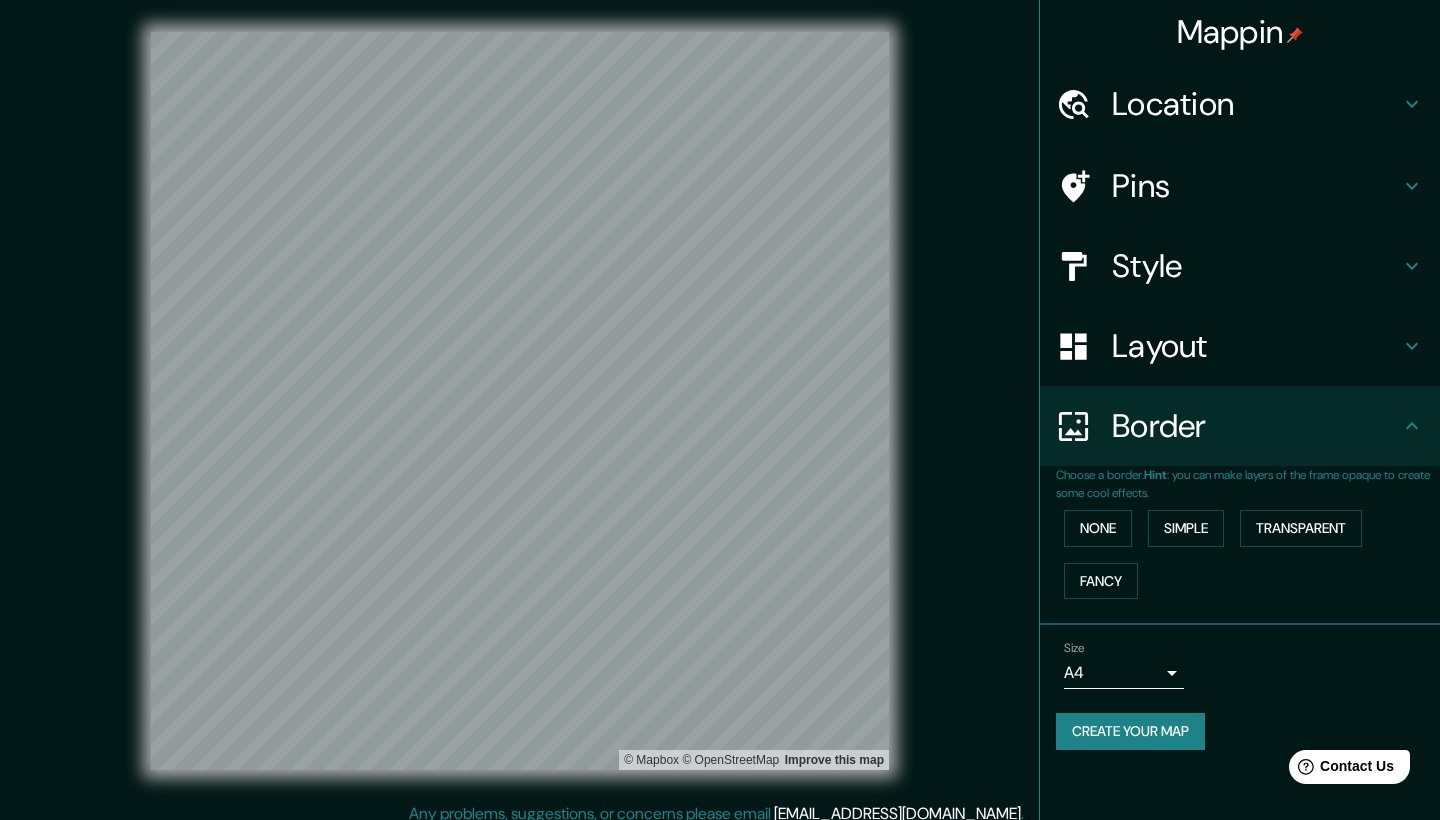 click on "Mappin Location [GEOGRAPHIC_DATA], [GEOGRAPHIC_DATA], [GEOGRAPHIC_DATA] Pins Style Layout Border Choose a border.  Hint : you can make layers of the frame opaque to create some cool effects. None Simple Transparent Fancy Size A4 single Create your map © Mapbox   © OpenStreetMap   Improve this map Any problems, suggestions, or concerns please email    [EMAIL_ADDRESS][DOMAIN_NAME] . . ." at bounding box center (720, 410) 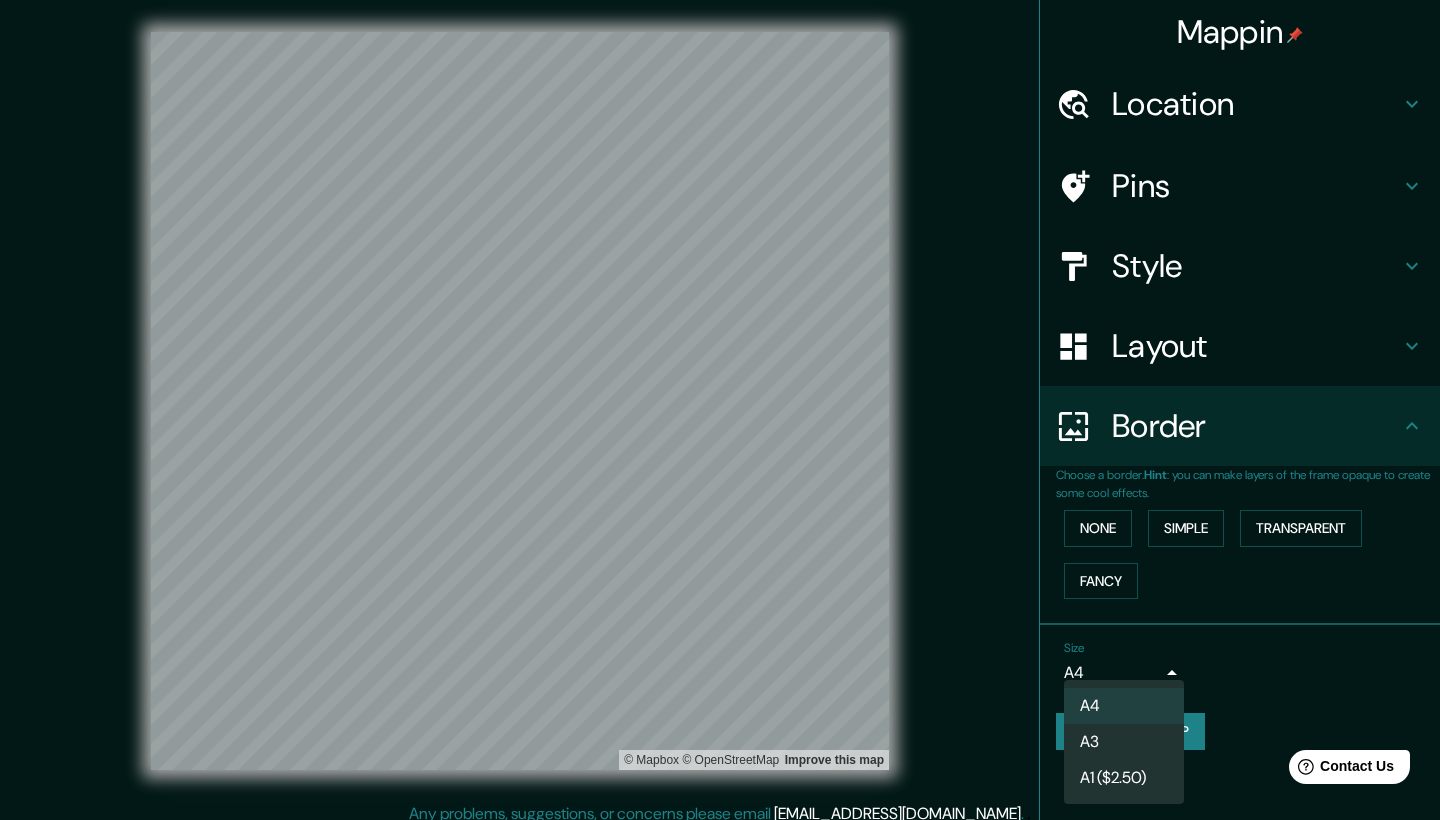 click at bounding box center [720, 410] 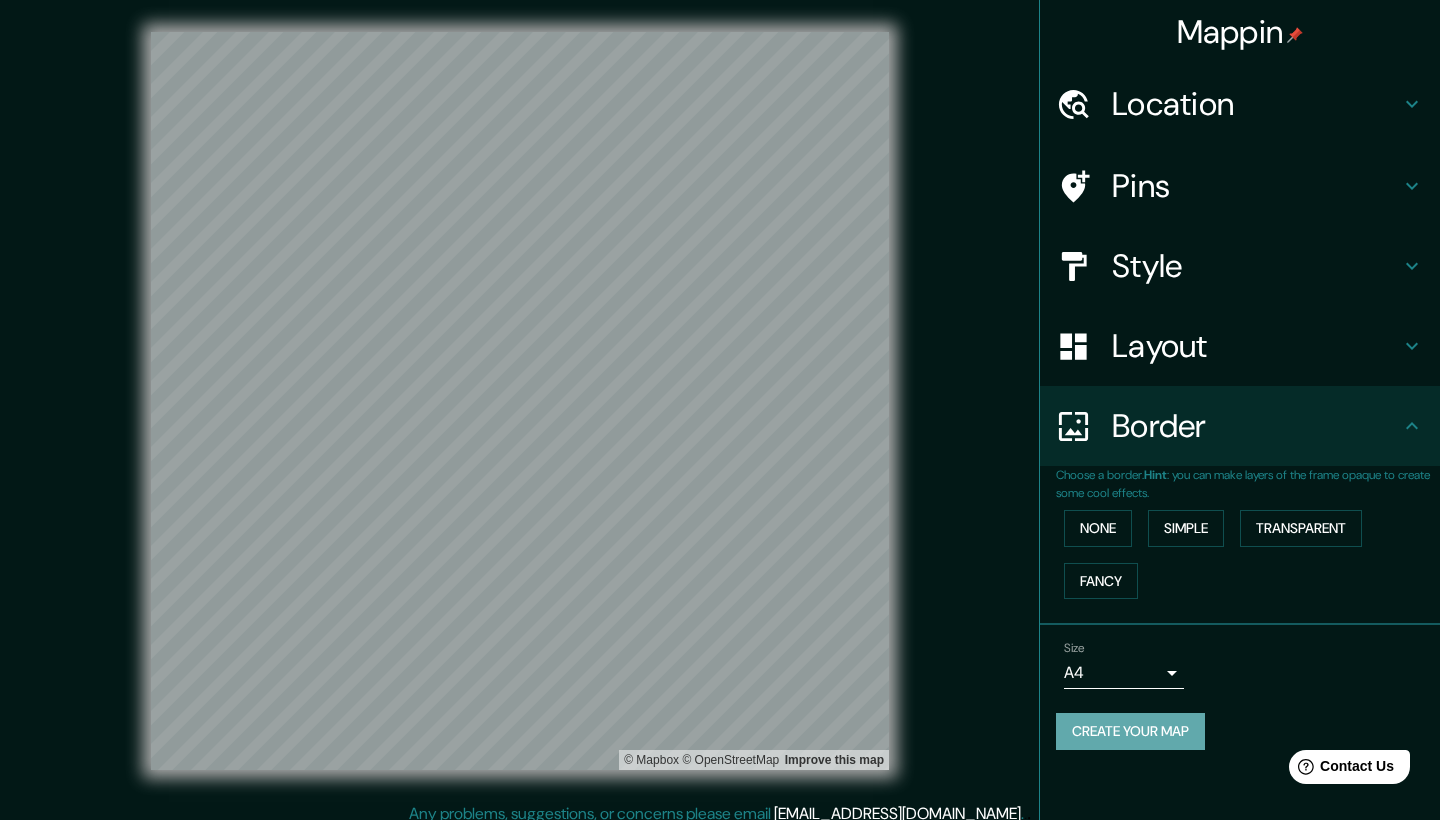 click on "Create your map" at bounding box center (1130, 731) 